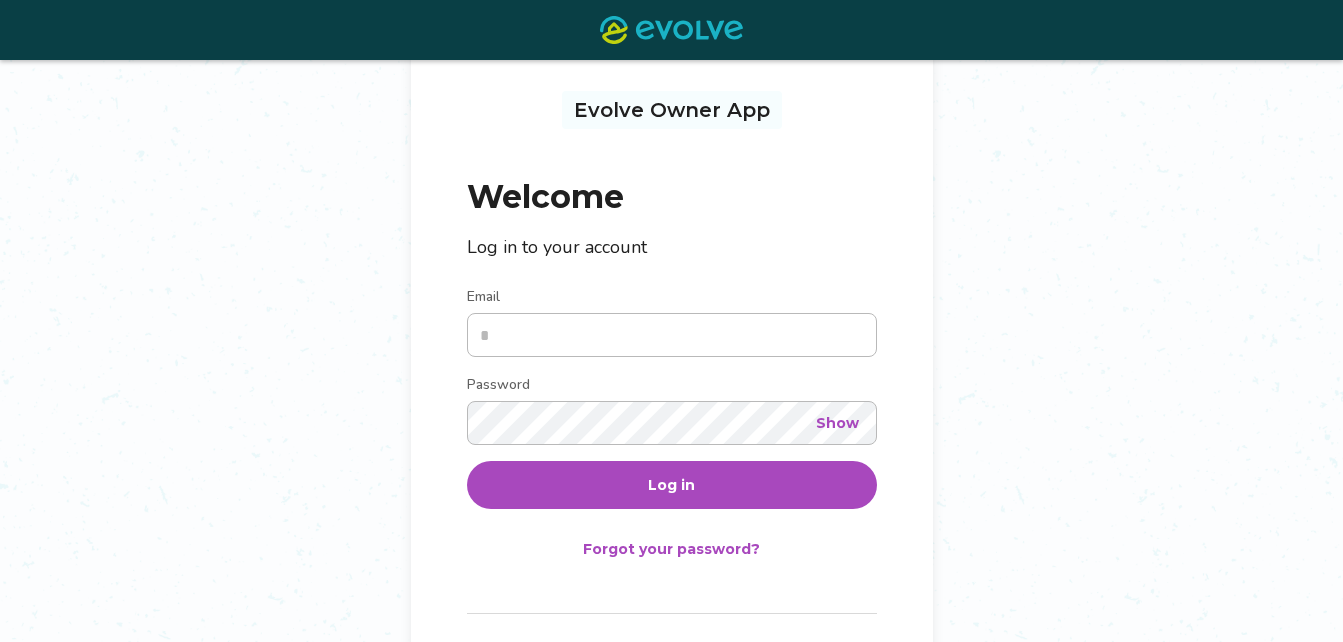 scroll, scrollTop: 92, scrollLeft: 0, axis: vertical 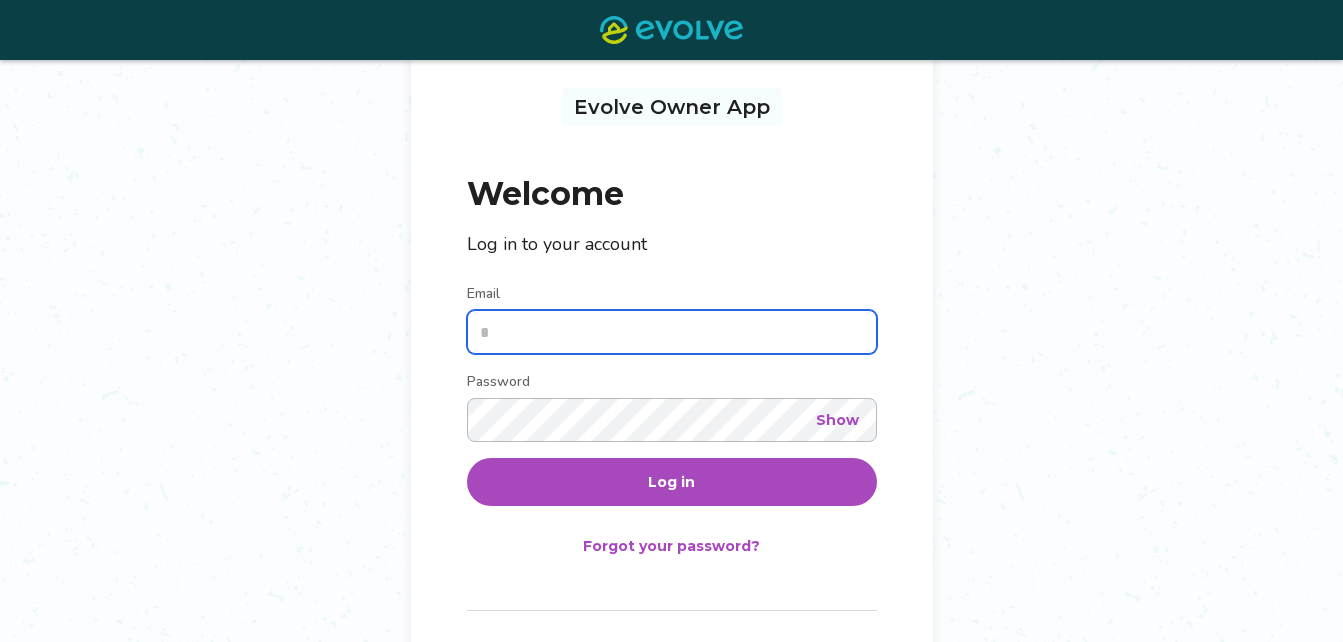 type on "**********" 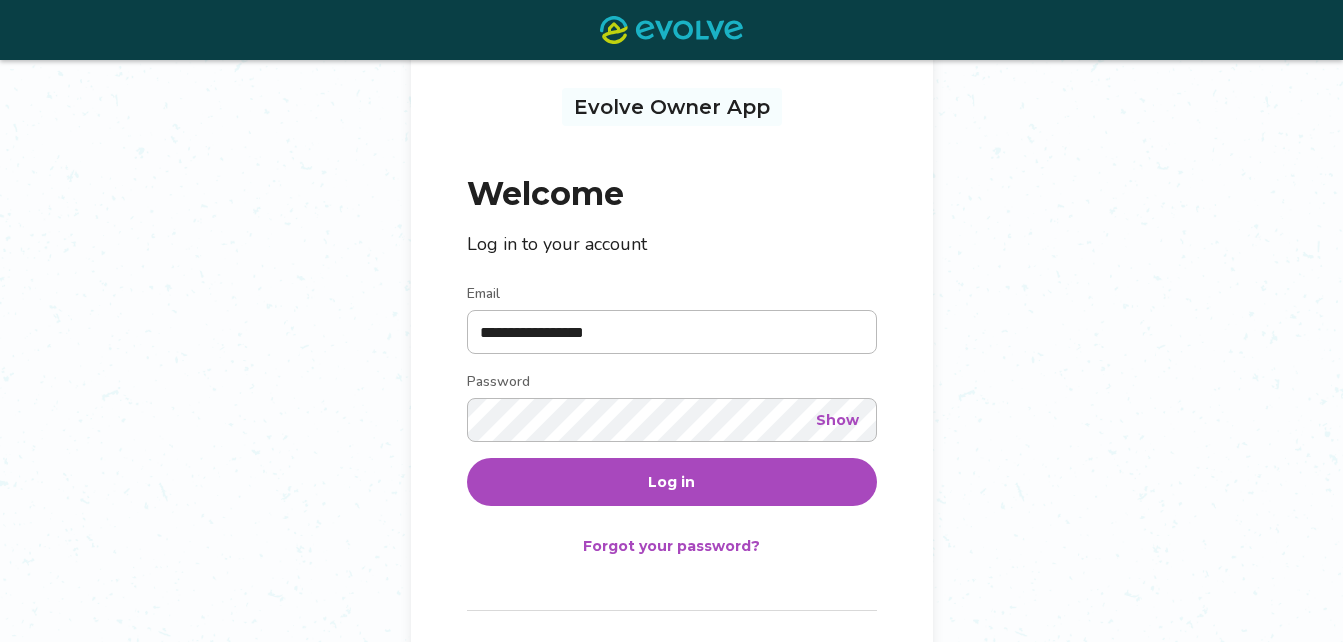 click on "Log in" at bounding box center [672, 482] 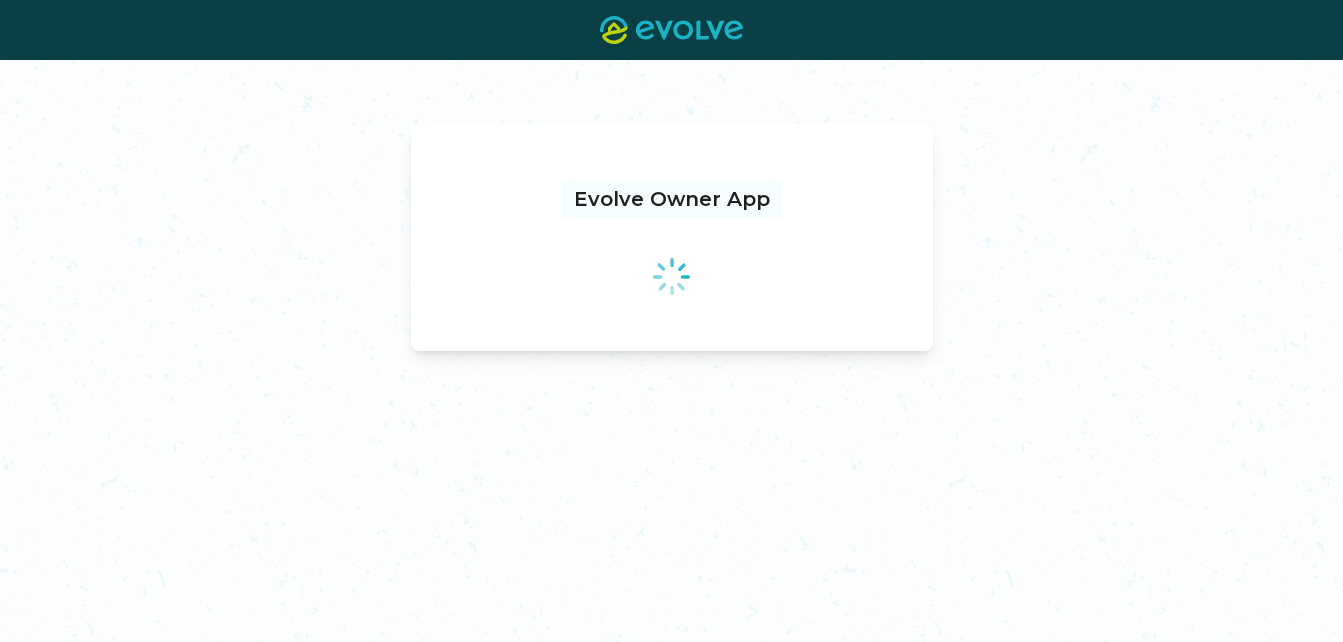 scroll, scrollTop: 0, scrollLeft: 0, axis: both 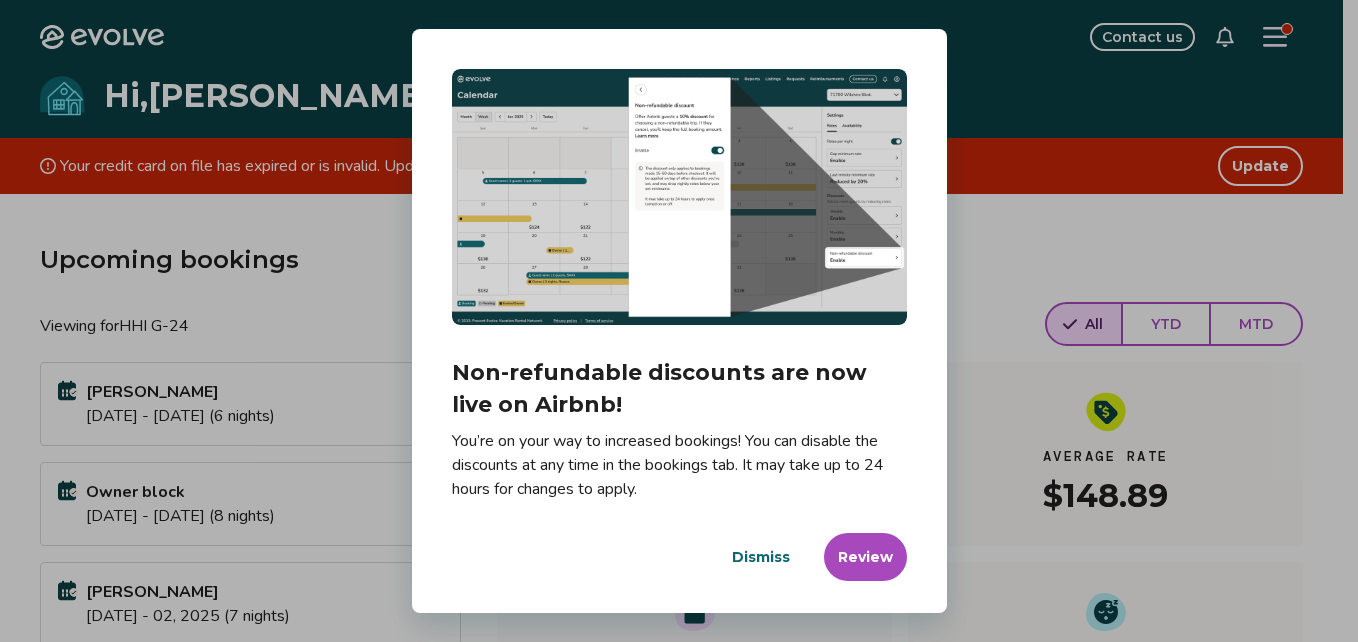 click on "Dismiss" at bounding box center [761, 557] 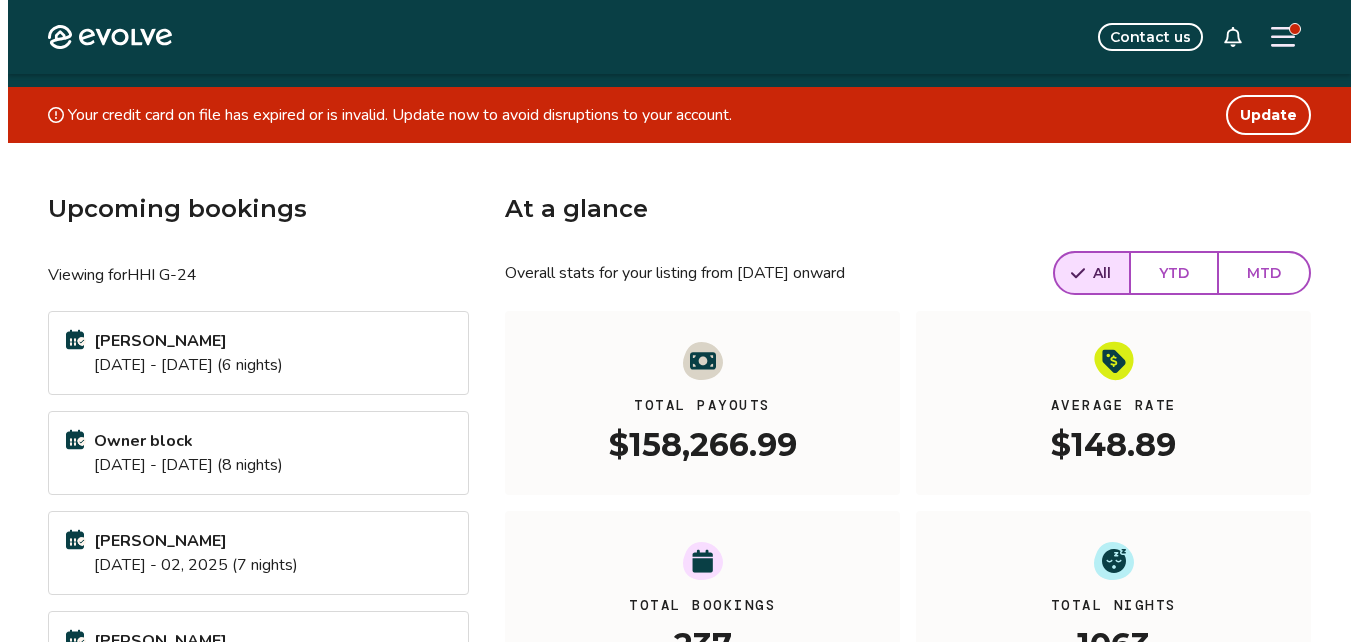 scroll, scrollTop: 52, scrollLeft: 0, axis: vertical 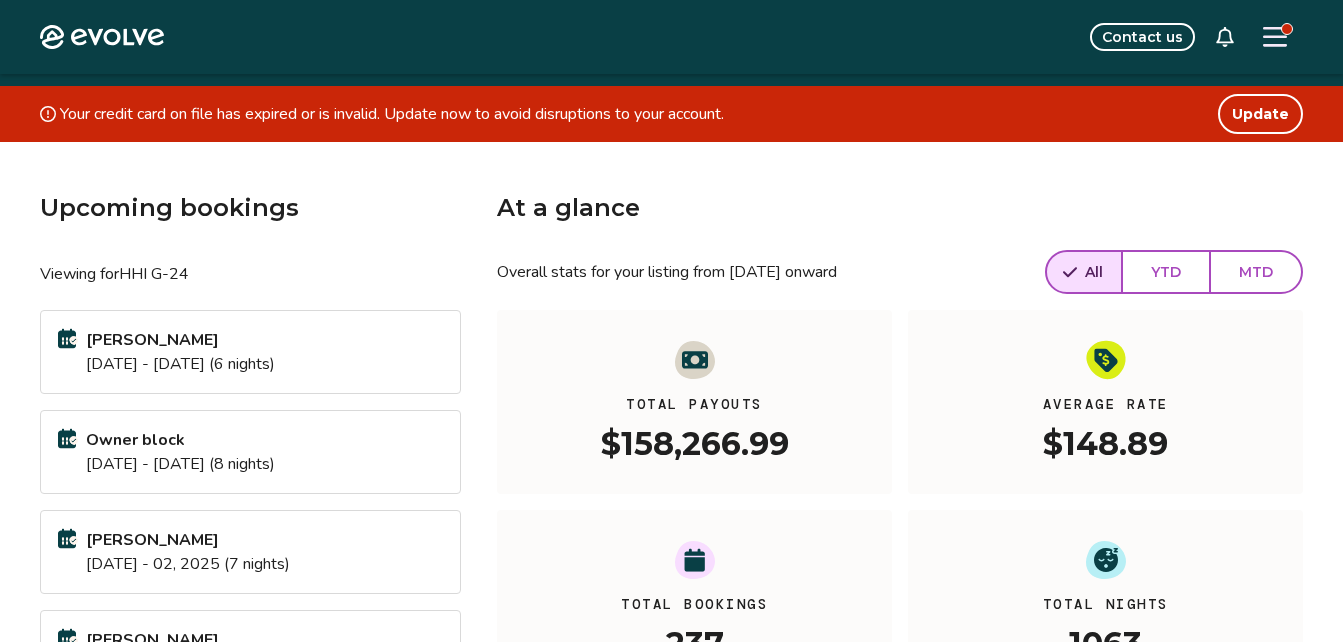 click 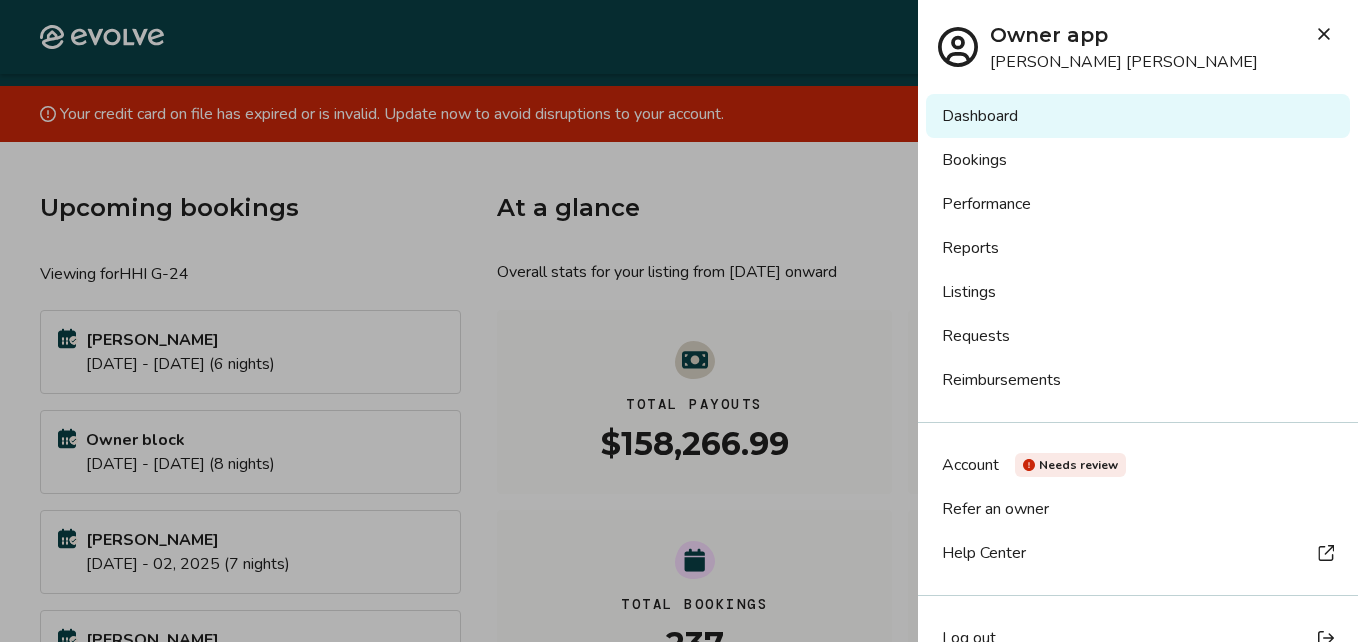 click on "Listings" at bounding box center (1138, 292) 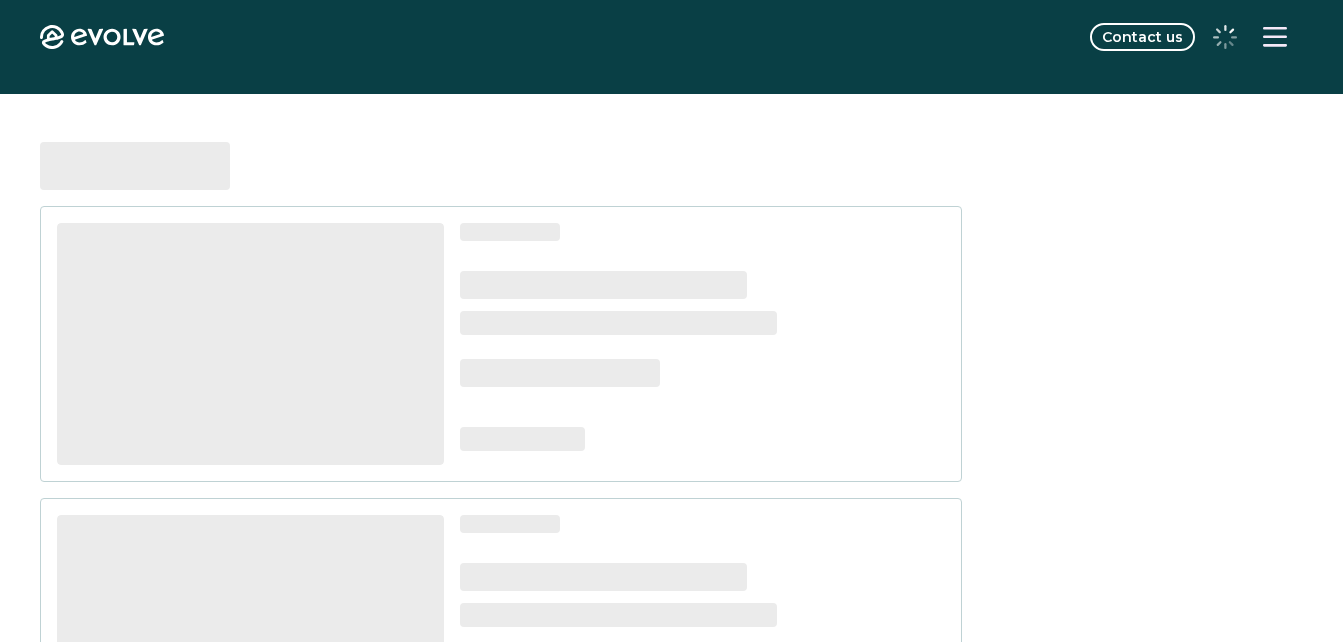 scroll, scrollTop: 0, scrollLeft: 0, axis: both 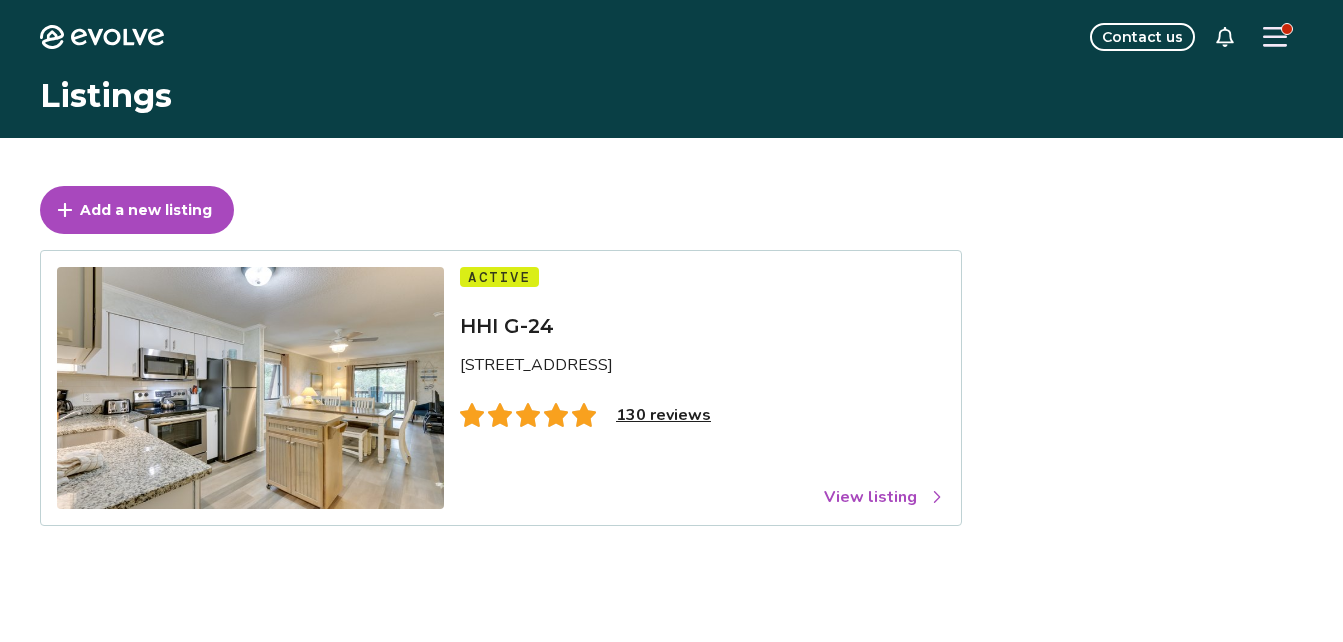click on "View listing" at bounding box center [884, 497] 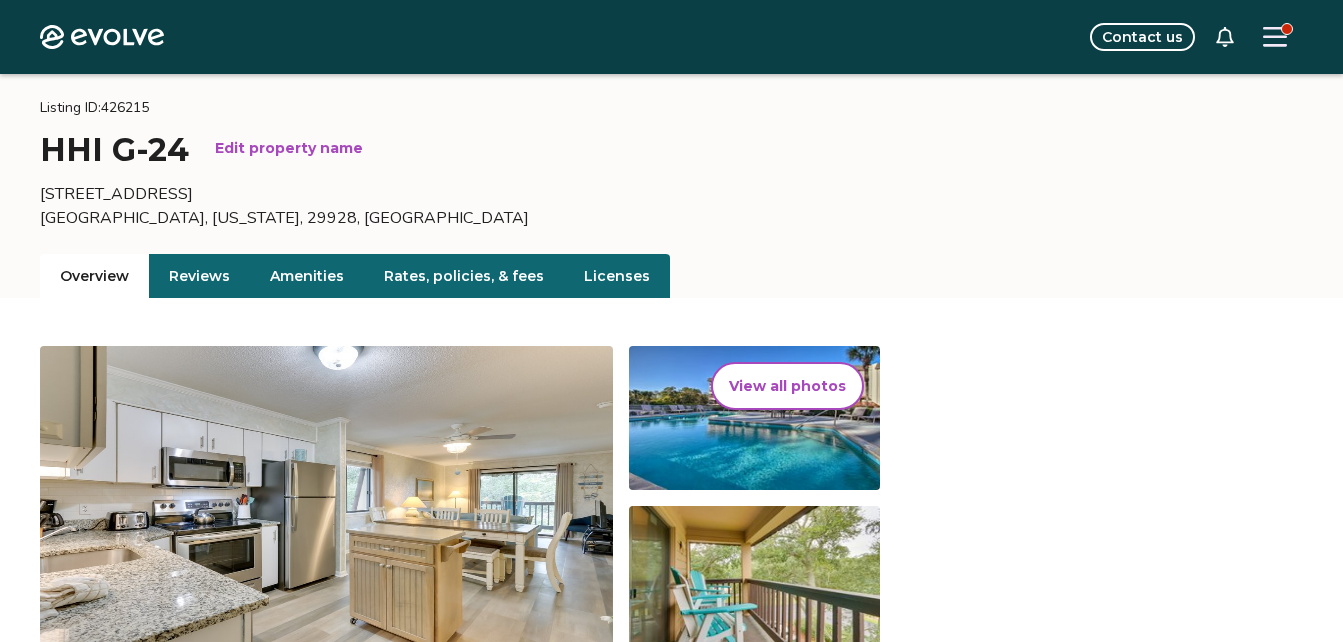scroll, scrollTop: 0, scrollLeft: 0, axis: both 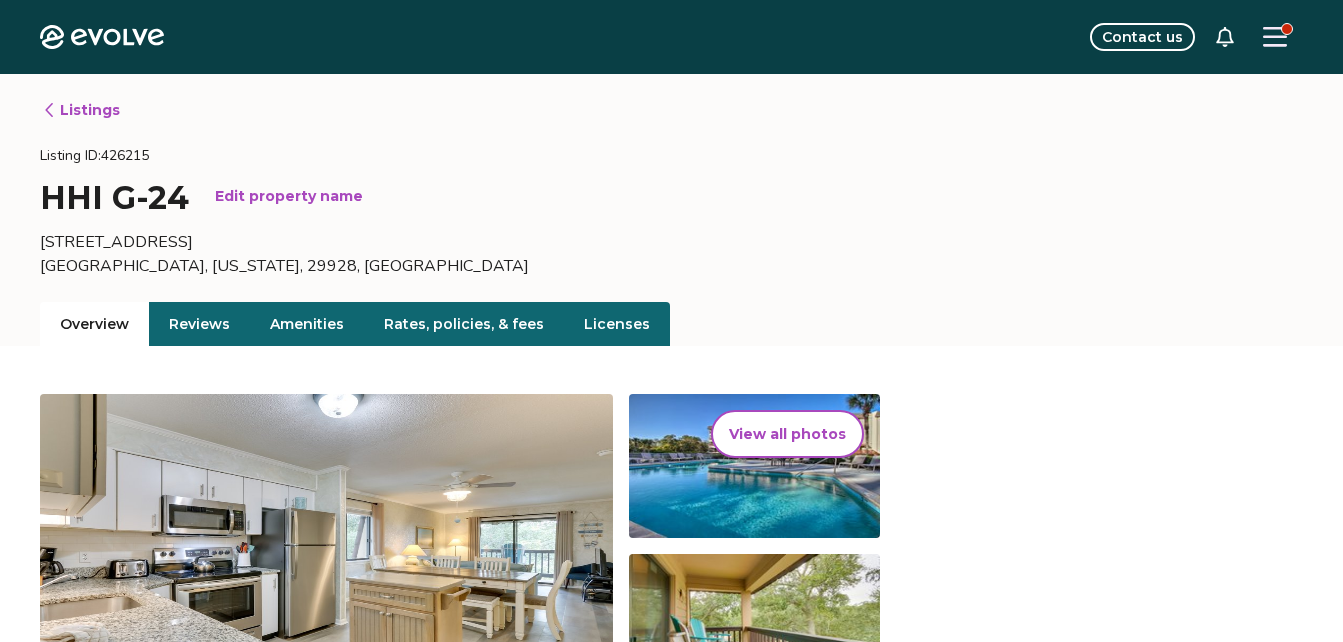 click 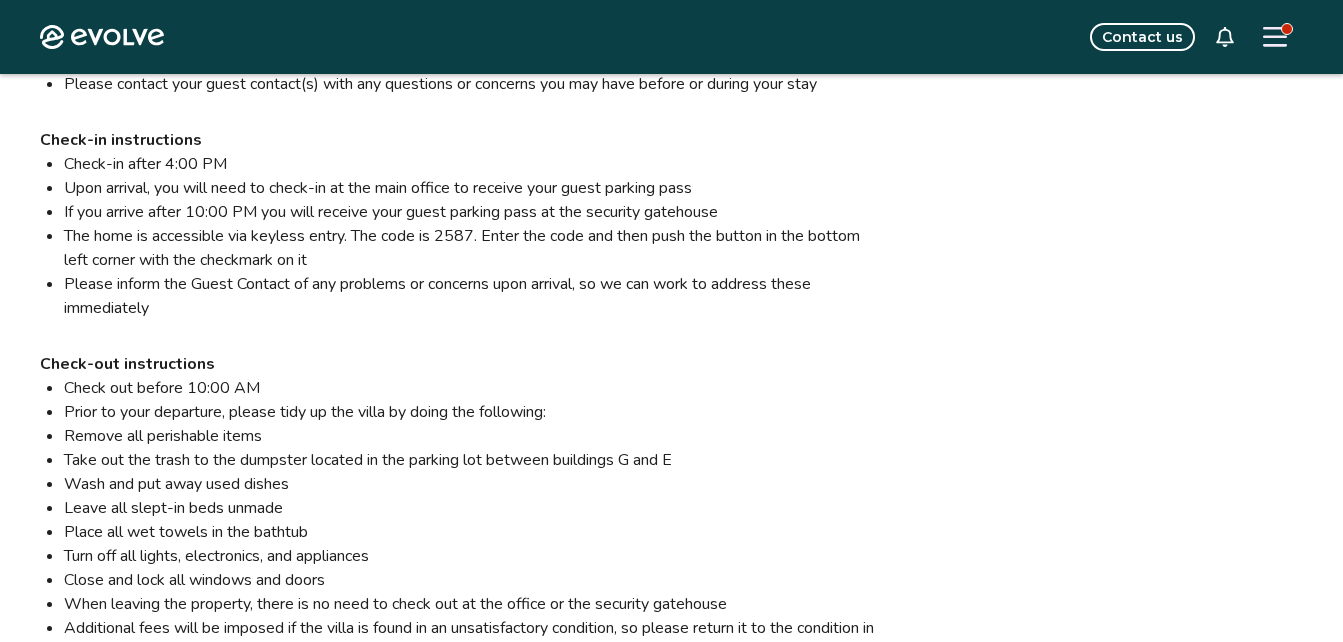 scroll, scrollTop: 2032, scrollLeft: 0, axis: vertical 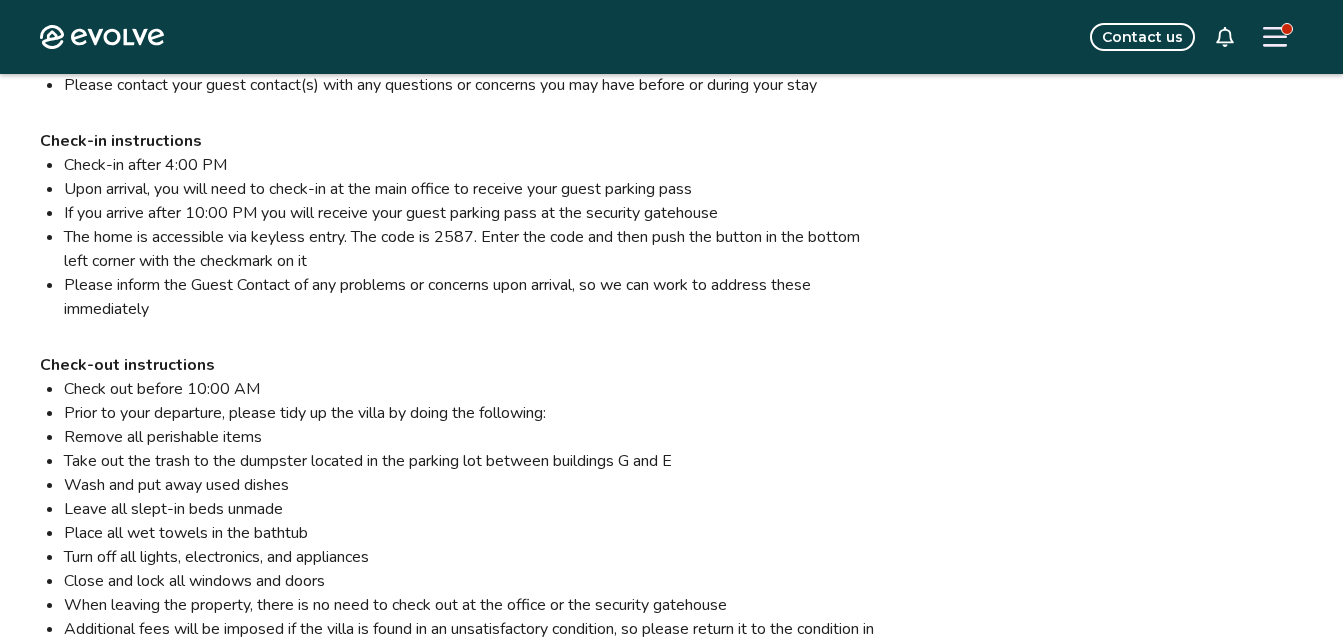 click on "Check out before 10:00 AM" at bounding box center [472, 389] 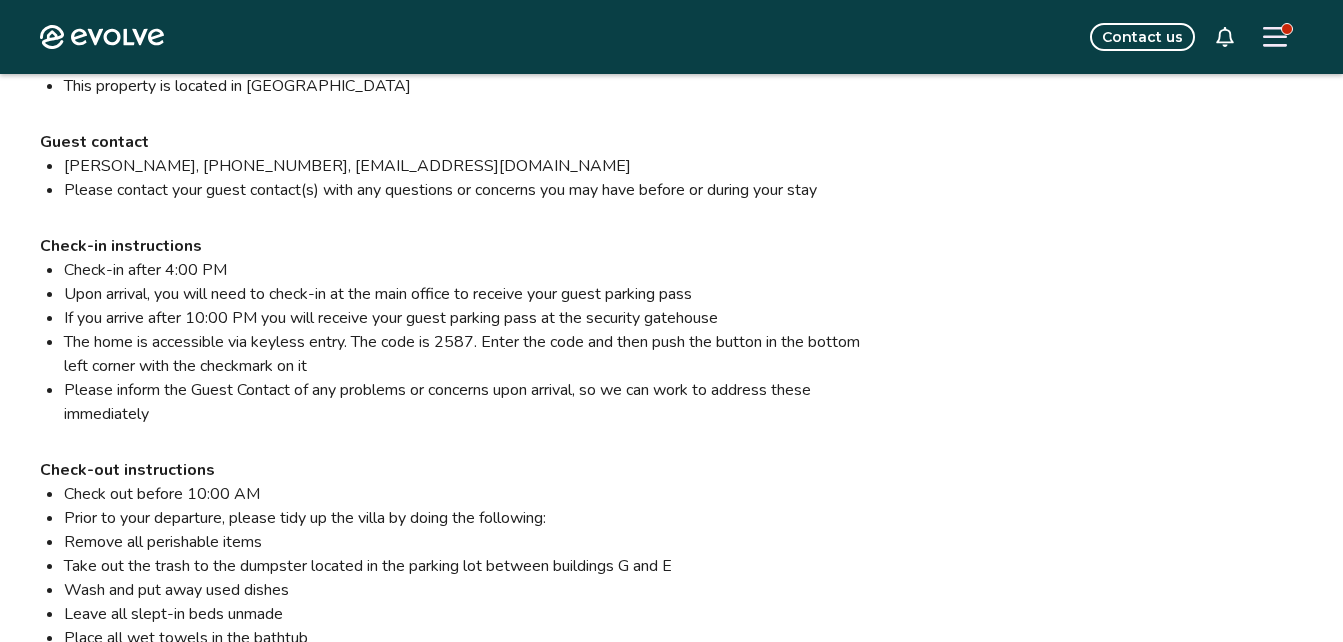 scroll, scrollTop: 1928, scrollLeft: 0, axis: vertical 